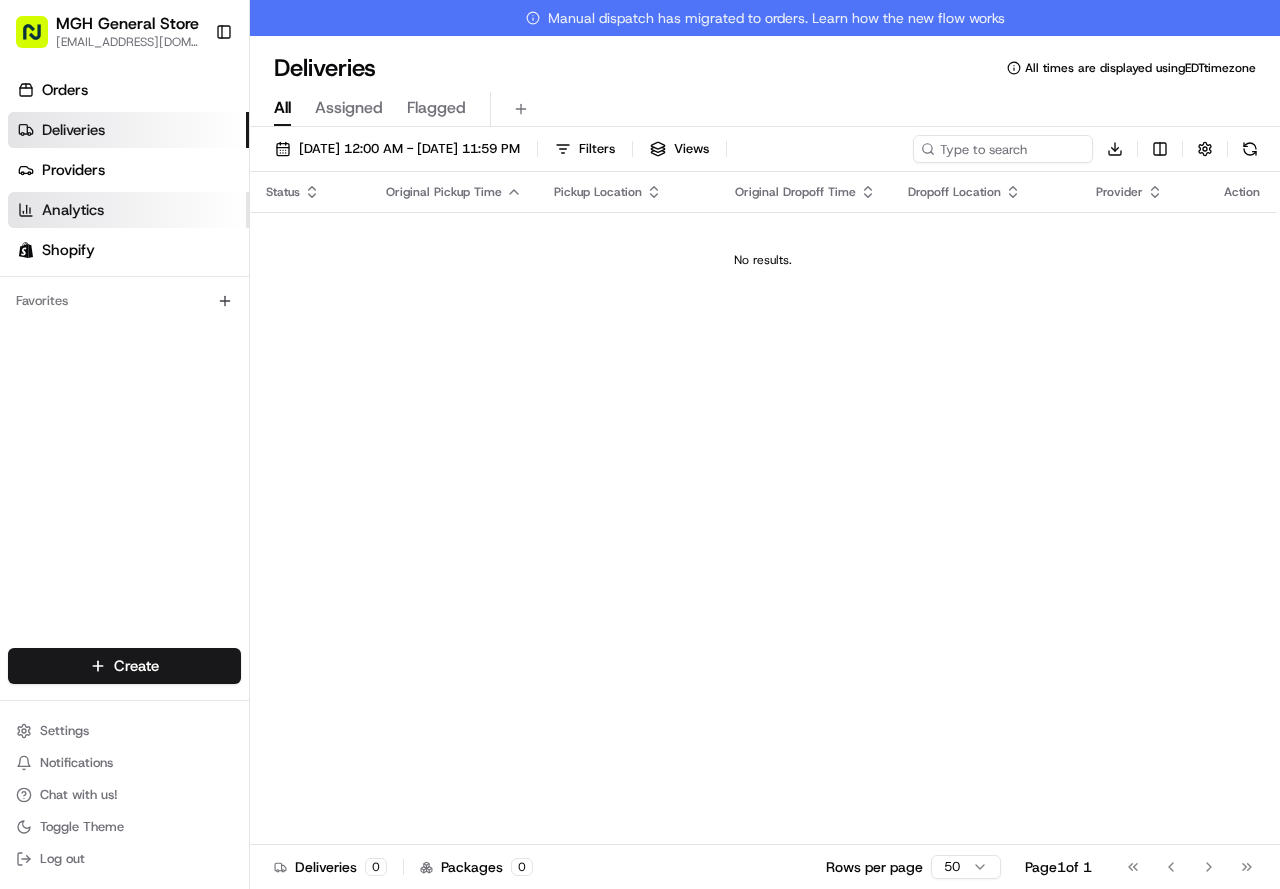 scroll, scrollTop: 0, scrollLeft: 0, axis: both 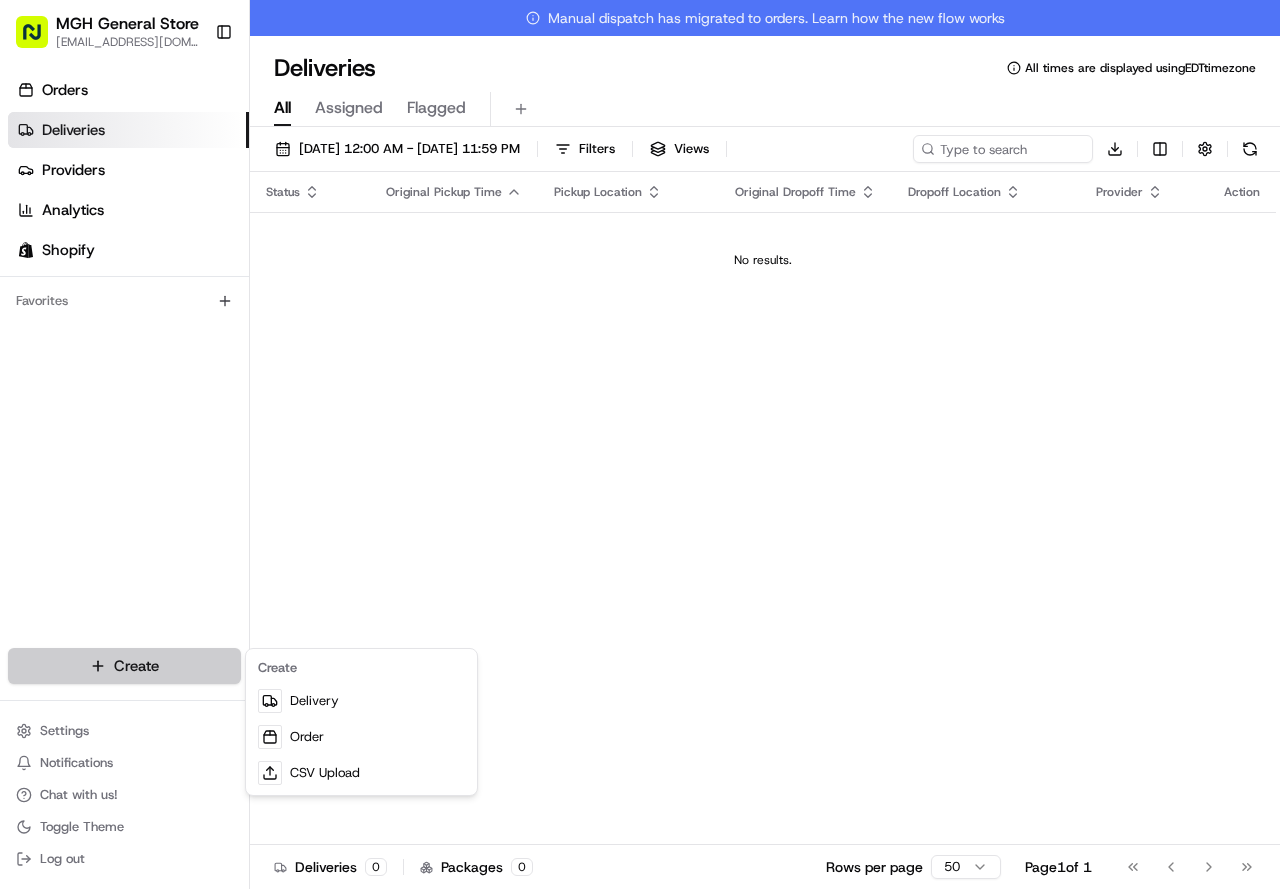 click on "MGH General Store [EMAIL_ADDRESS][DOMAIN_NAME] Toggle Sidebar Orders Deliveries Providers Analytics Shopify Favorites Main Menu Members & Organization Organization Users Roles Preferences Customization Tracking Orchestration Automations Dispatch Strategy Locations Pickup Locations Dropoff Locations Billing Billing Refund Requests Integrations Notification Triggers Webhooks API Keys Request Logs Create Settings Notifications Chat with us! Toggle Theme Log out  Manual dispatch has migrated to orders. Learn how the new flow works Deliveries All times are displayed using  EDT  timezone All Assigned Flagged [DATE] 12:00 AM - [DATE] 11:59 PM Filters Views Download Status Original Pickup Time Pickup Location Original Dropoff Time Dropoff Location Provider Action No results. Deliveries 0 Packages 0 Rows per page 50 Page  1  of   1 Go to first page Go to previous page Go to next page Go to last page
Create Delivery Order CSV Upload" at bounding box center (640, 444) 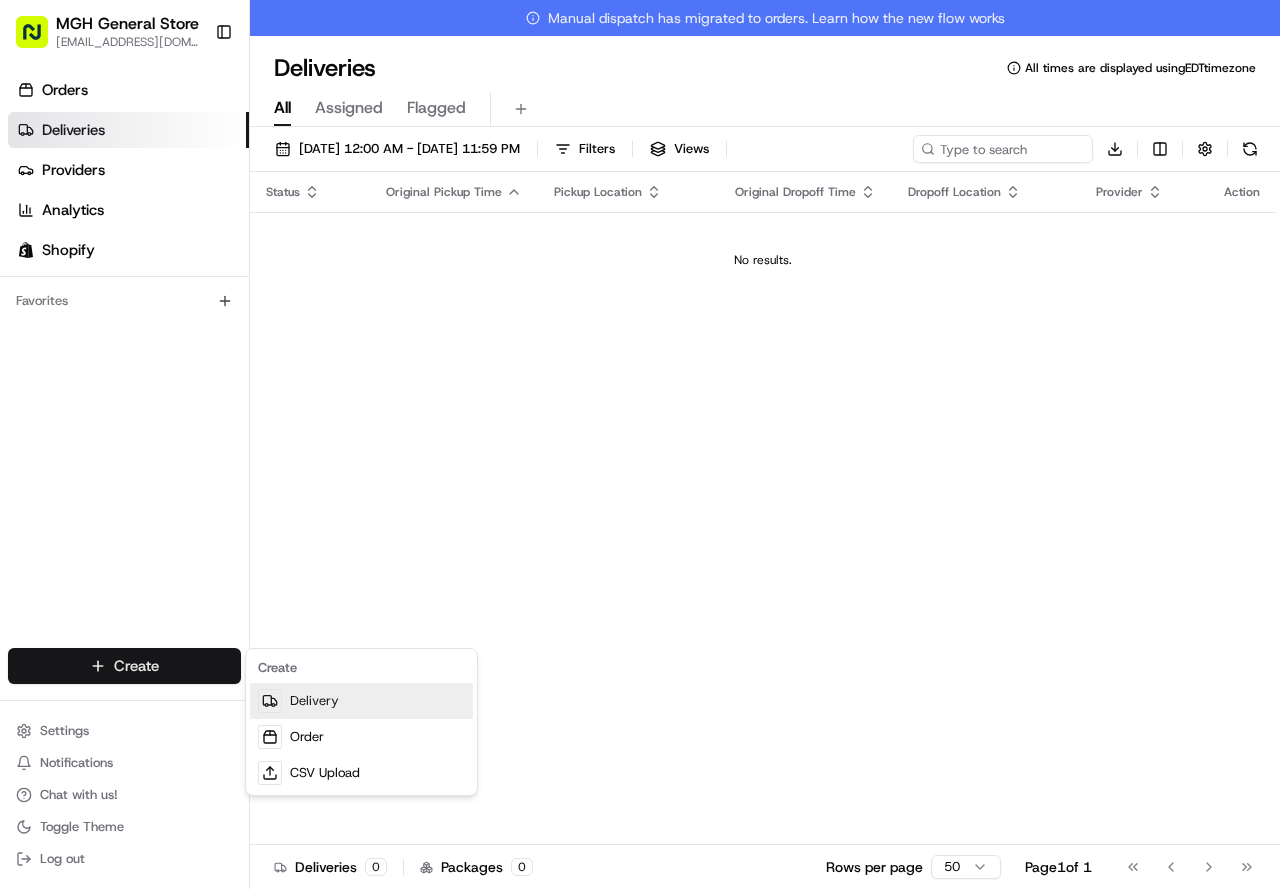 click on "Delivery" at bounding box center (361, 701) 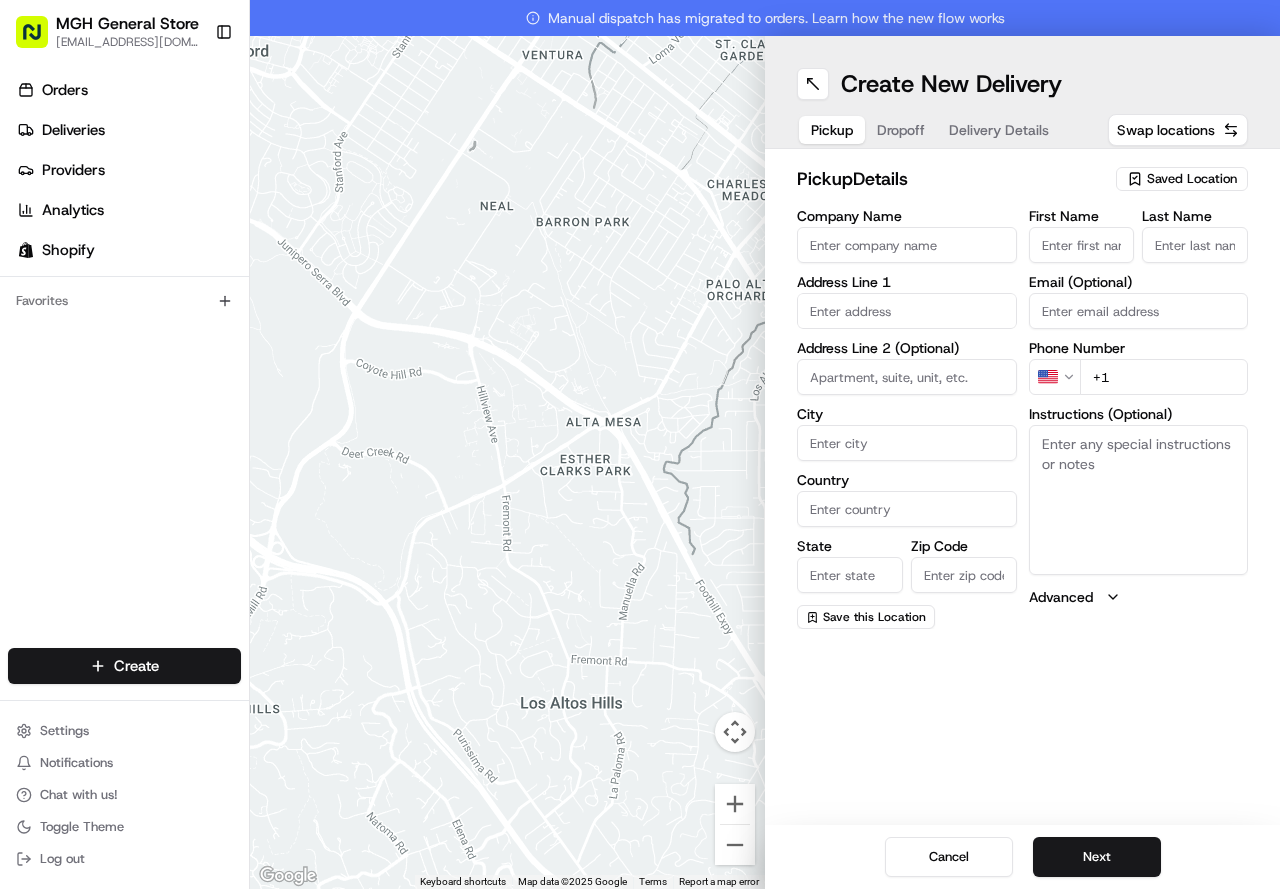 click on "Saved Location" at bounding box center [1192, 179] 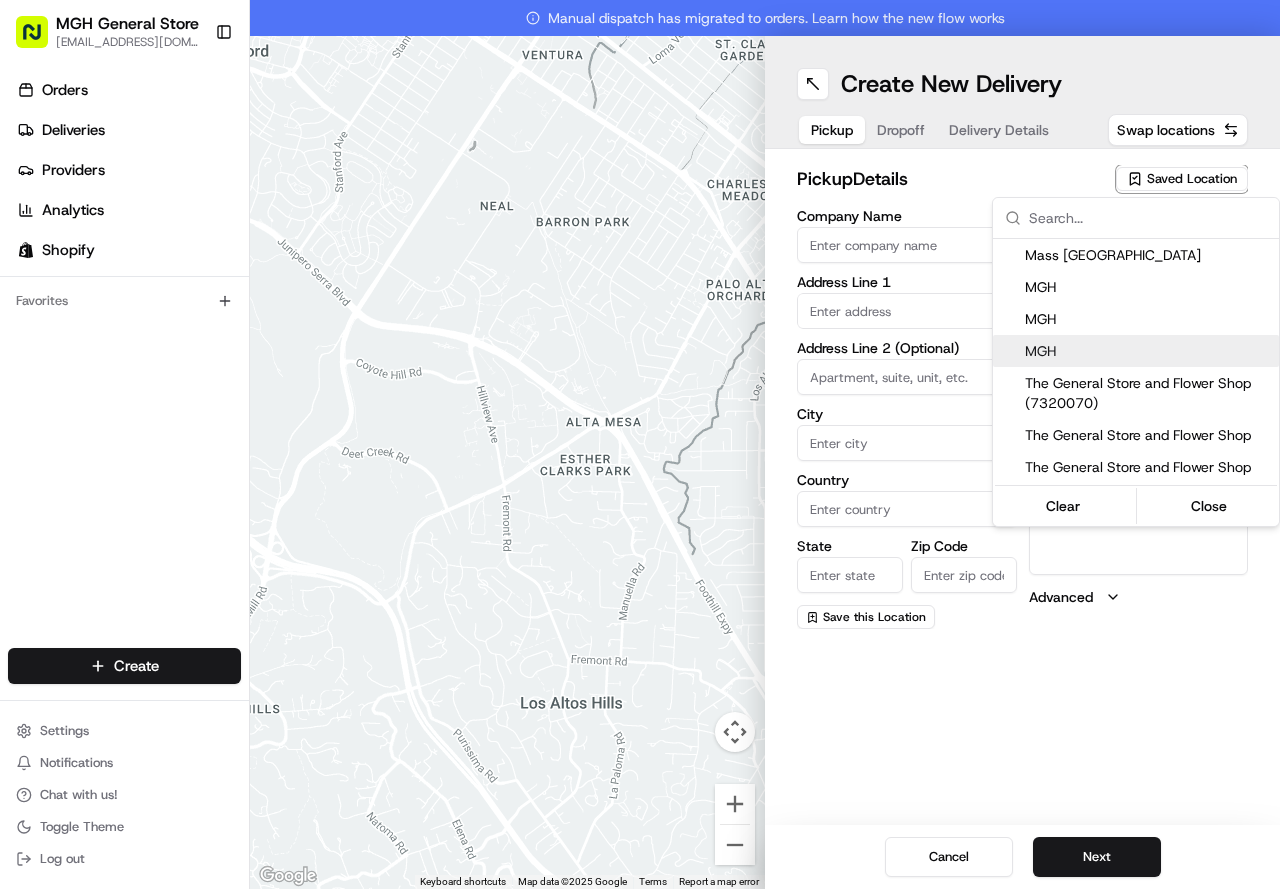click on "MGH" at bounding box center [1136, 351] 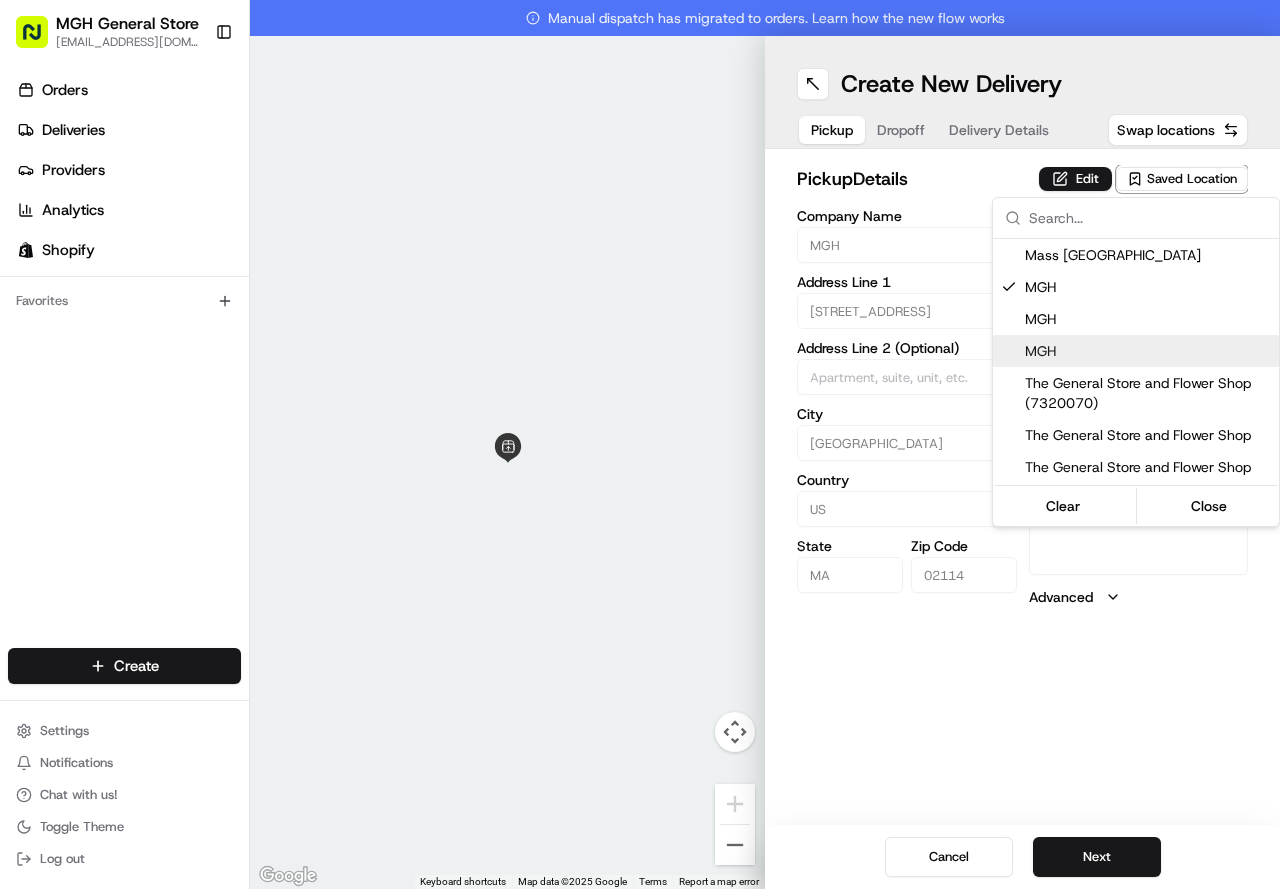click on "MGH General Store [EMAIL_ADDRESS][DOMAIN_NAME] Toggle Sidebar Orders Deliveries Providers Analytics Shopify Favorites Main Menu Members & Organization Organization Users Roles Preferences Customization Tracking Orchestration Automations Dispatch Strategy Locations Pickup Locations Dropoff Locations Billing Billing Refund Requests Integrations Notification Triggers Webhooks API Keys Request Logs Create Settings Notifications Chat with us! Toggle Theme Log out  Manual dispatch has migrated to orders. Learn how the new flow works ← Move left → Move right ↑ Move up ↓ Move down + Zoom in - Zoom out Home Jump left by 75% End Jump right by 75% Page Up Jump up by 75% Page Down Jump down by 75% Keyboard shortcuts Map Data Map data ©2025 Google Map data ©2025 Google 2 m  Click to toggle between metric and imperial units Terms Report a map error Create New Delivery Pickup Dropoff Delivery Details Swap locations pickup  Details  Edit Saved Location Company Name MGH Address Line [GEOGRAPHIC_DATA][STREET_ADDRESS]" at bounding box center [640, 444] 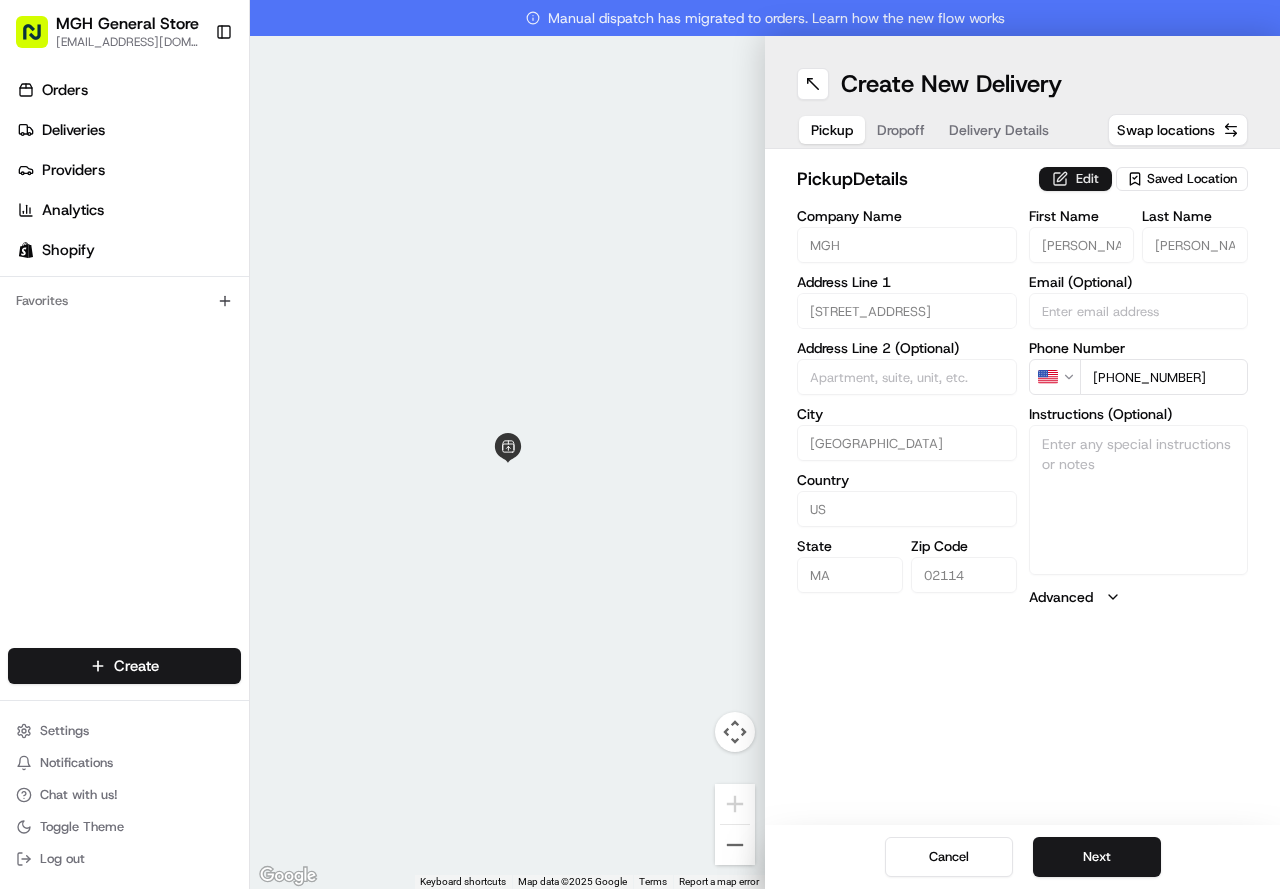 click on "Edit" at bounding box center (1075, 179) 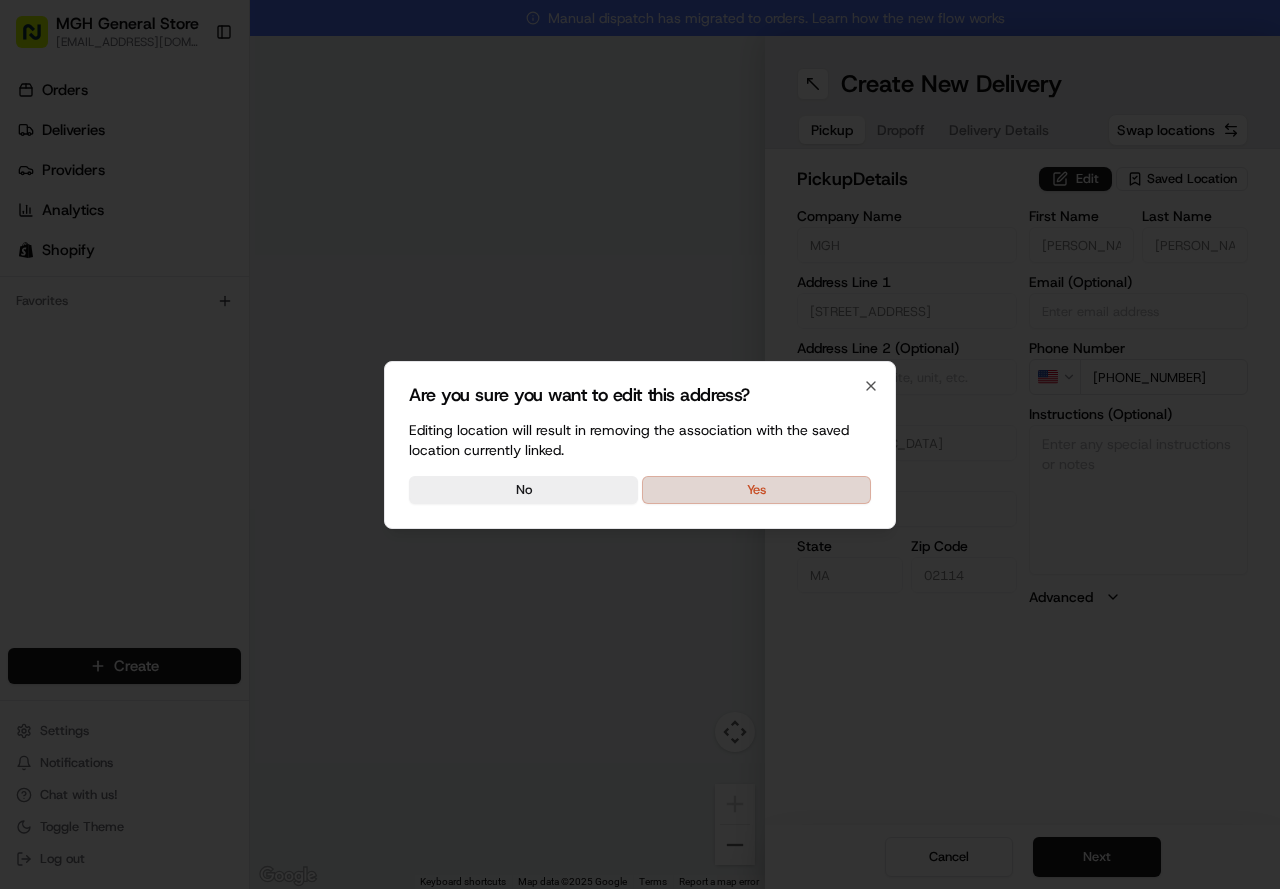 click on "Yes" at bounding box center [756, 490] 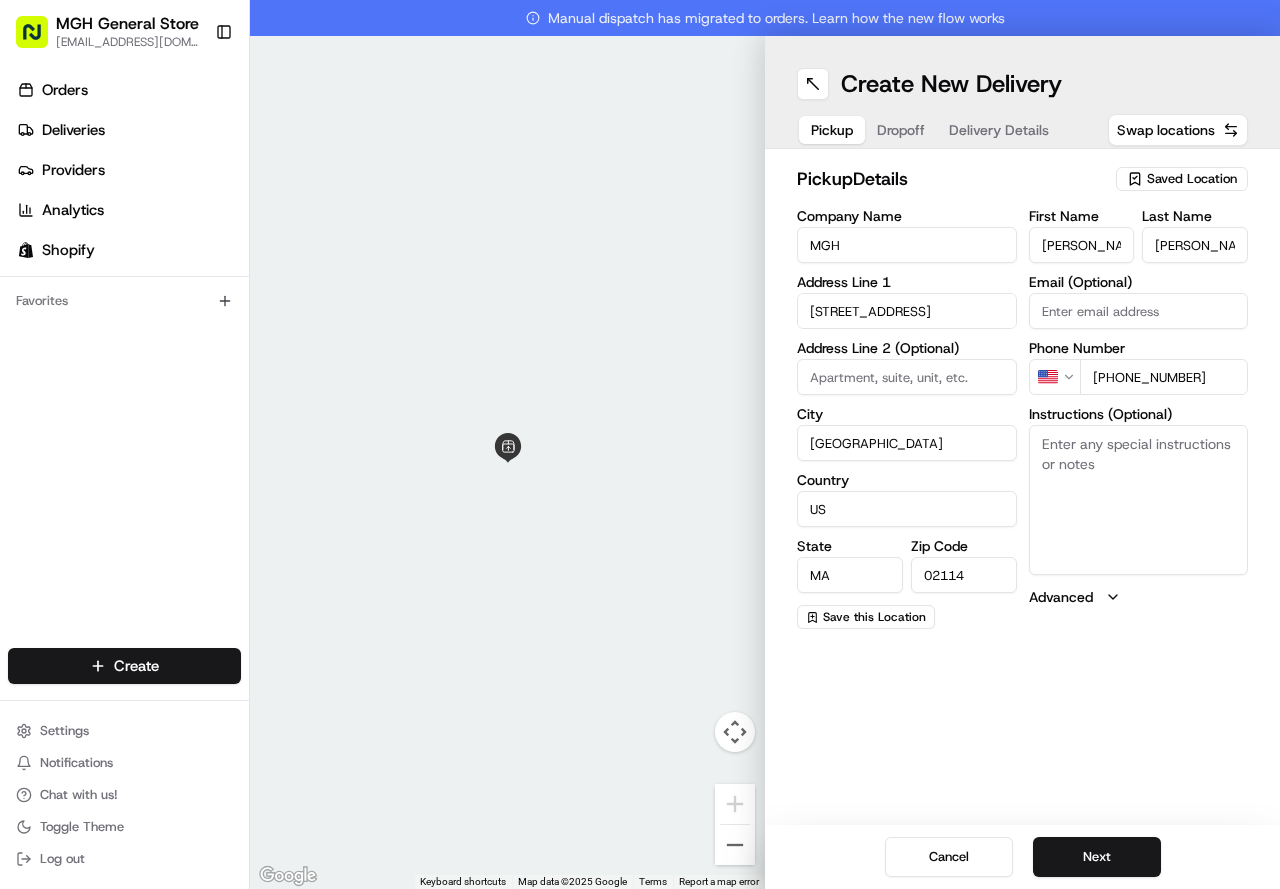 click on "Instructions (Optional)" at bounding box center [1139, 500] 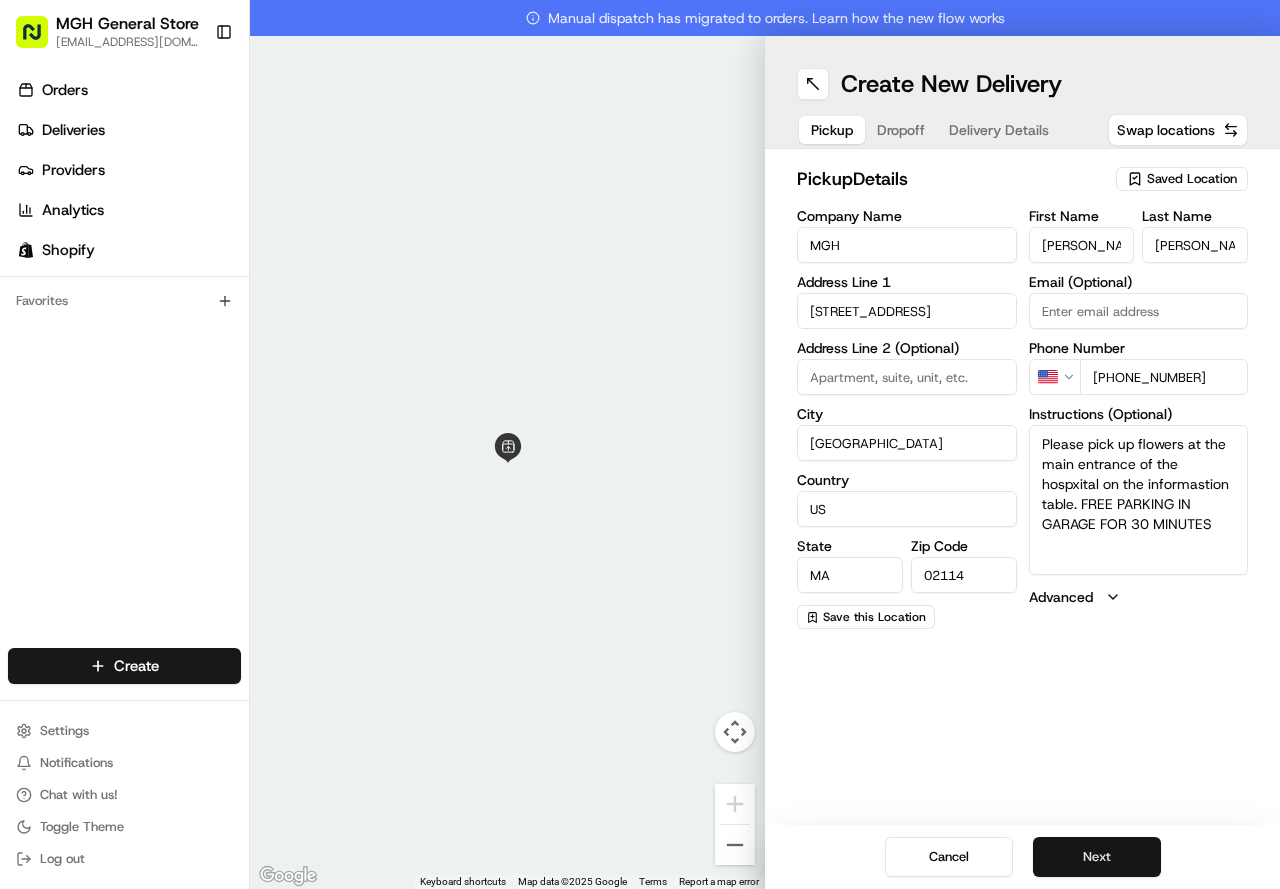 type on "Please pick up flowers at the main entrance of the hospxital on the informastion table. FREE PARKING IN GARAGE FOR 30 MINUTES" 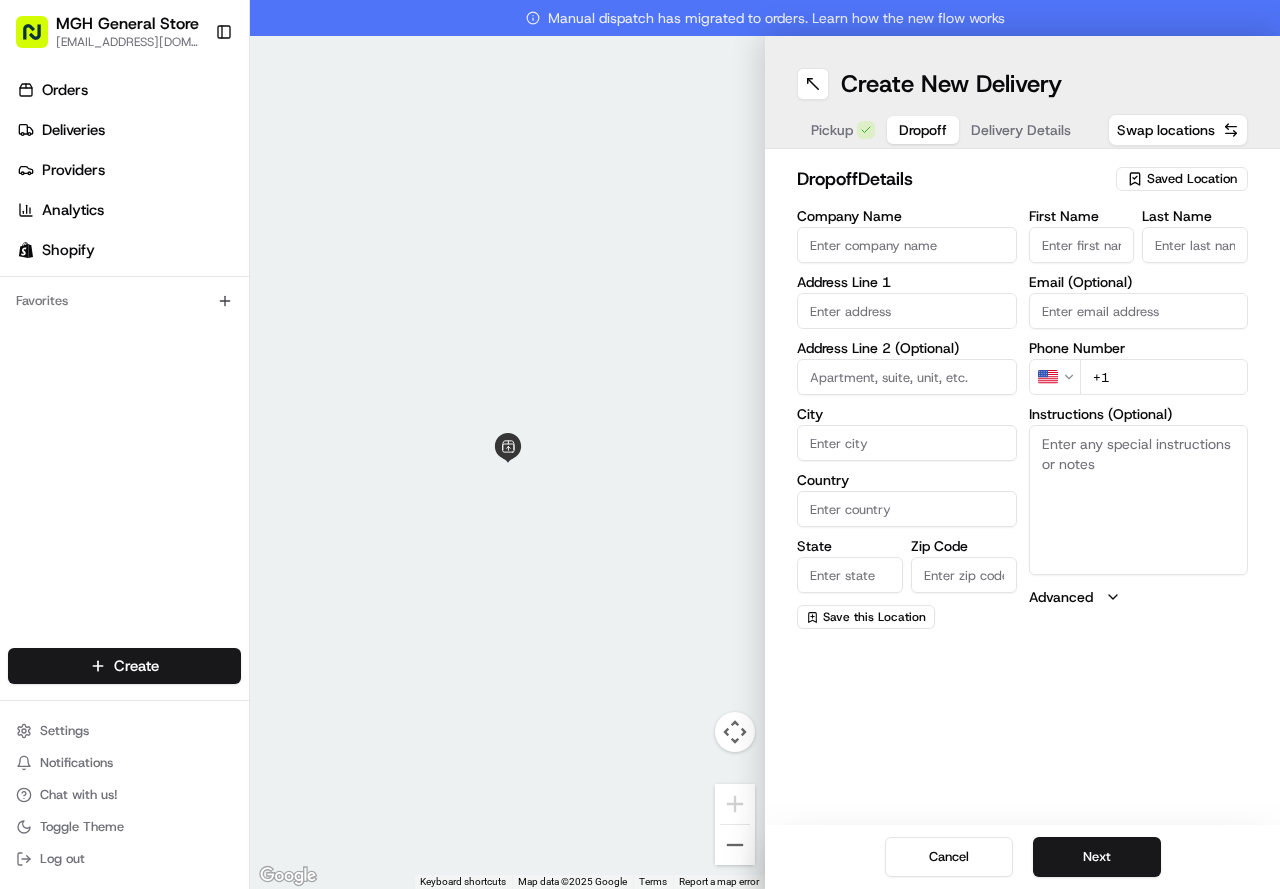 click on "First Name" at bounding box center (1082, 245) 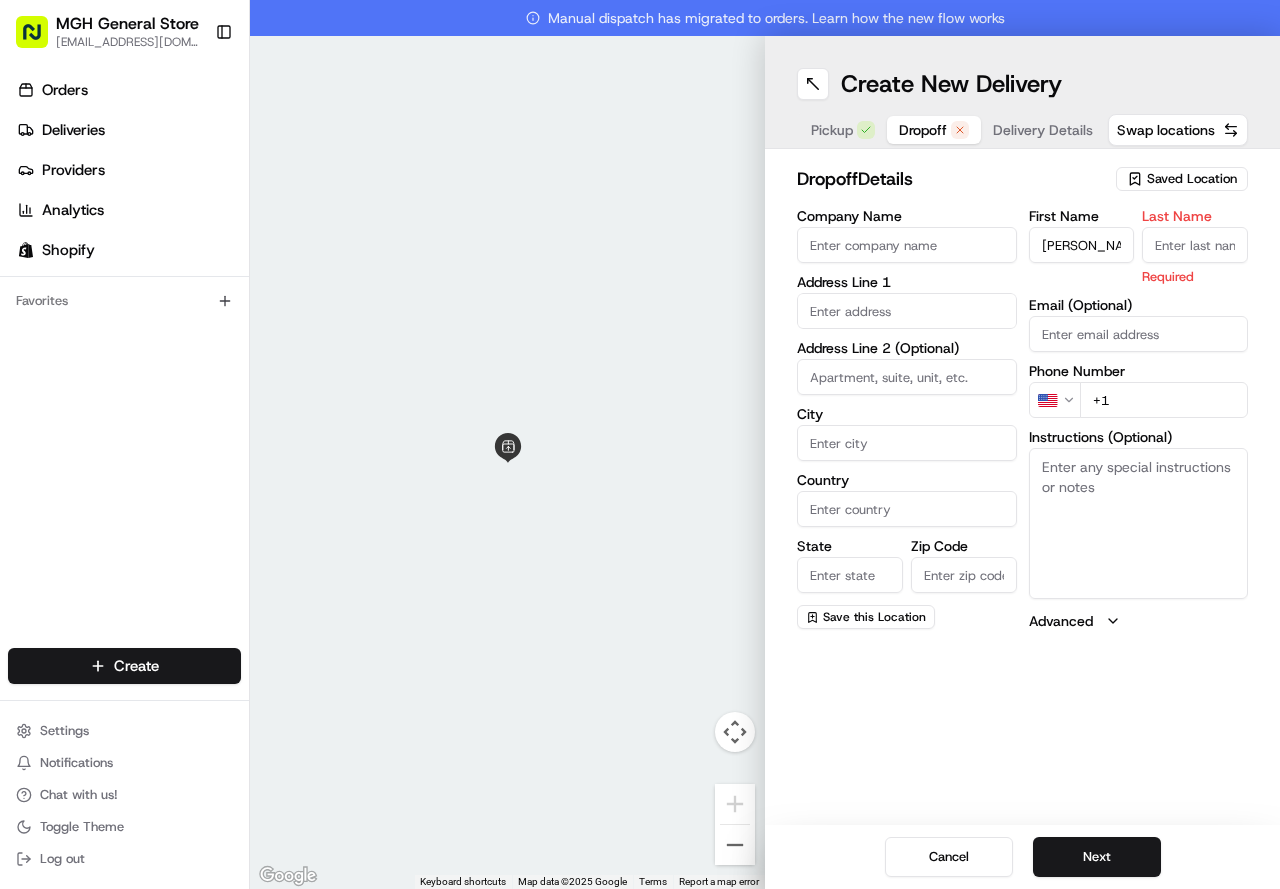 drag, startPoint x: 1094, startPoint y: 235, endPoint x: 692, endPoint y: 244, distance: 402.10074 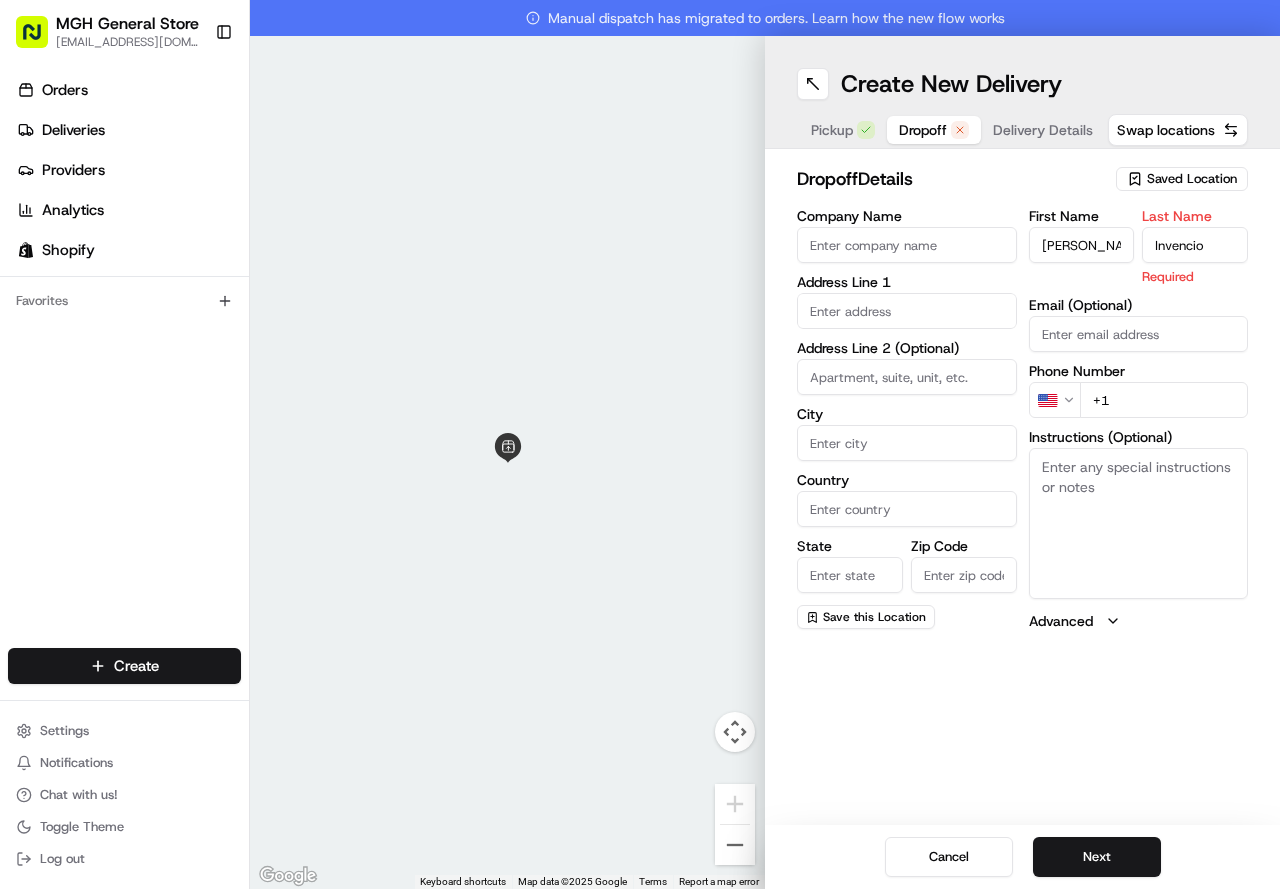 type on "Invencio" 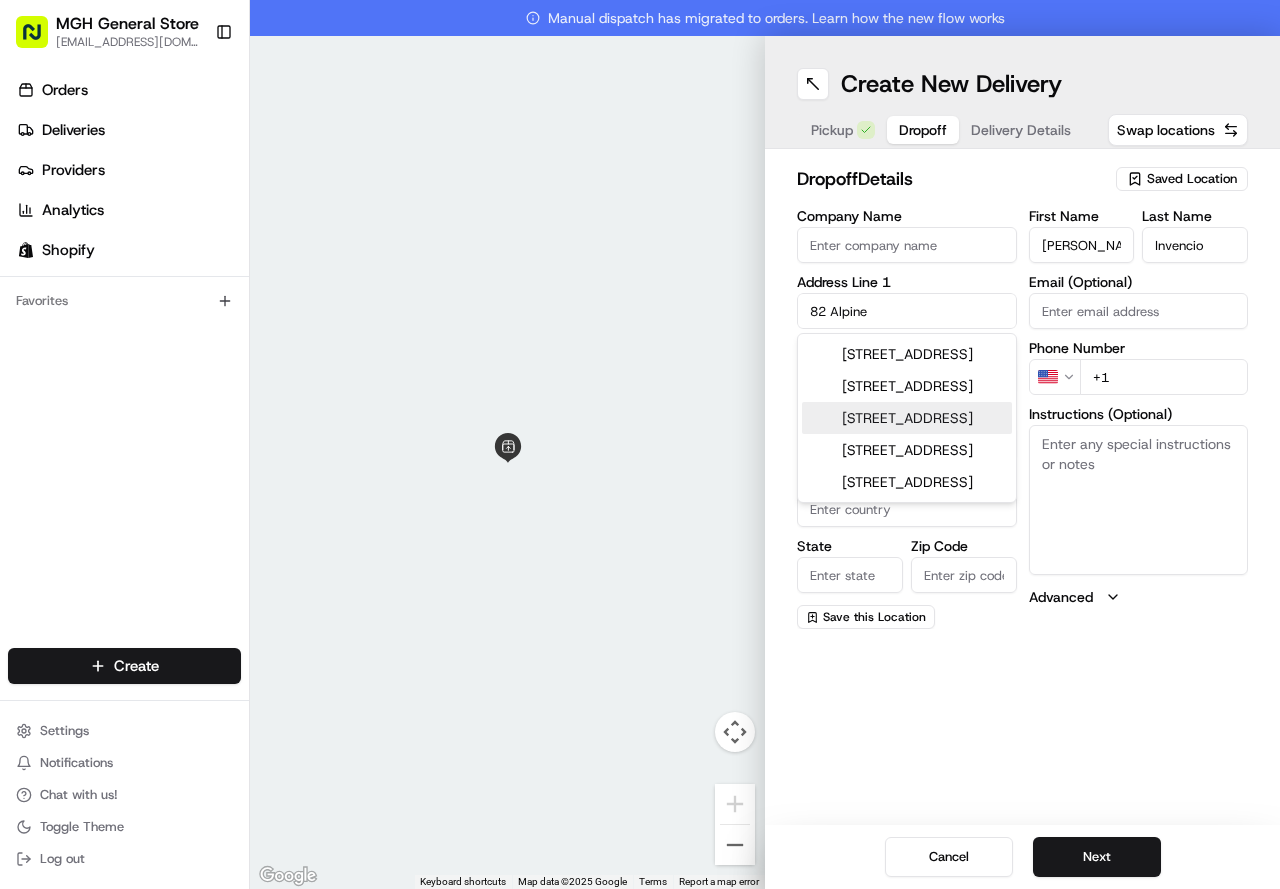 click on "[STREET_ADDRESS]" at bounding box center (907, 418) 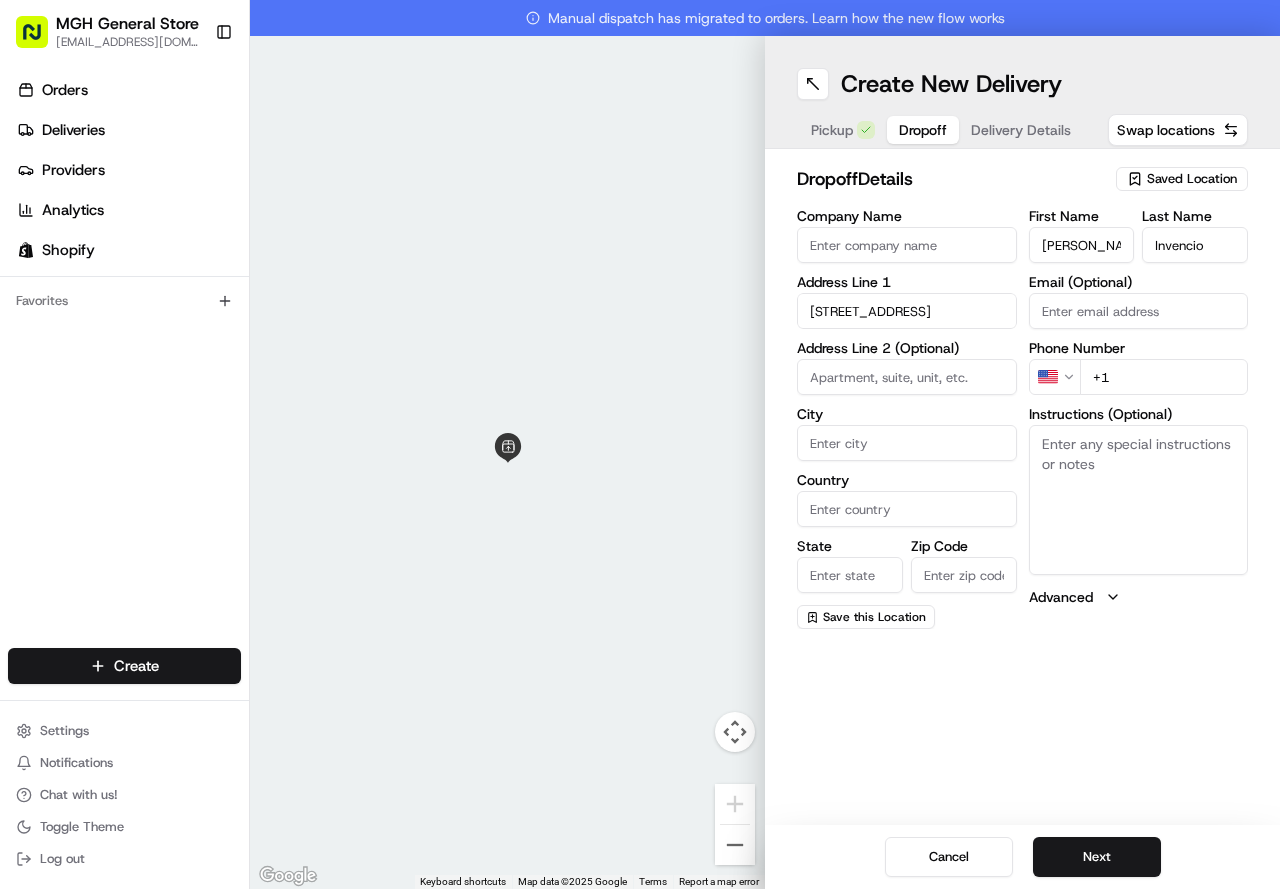 type on "[STREET_ADDRESS]" 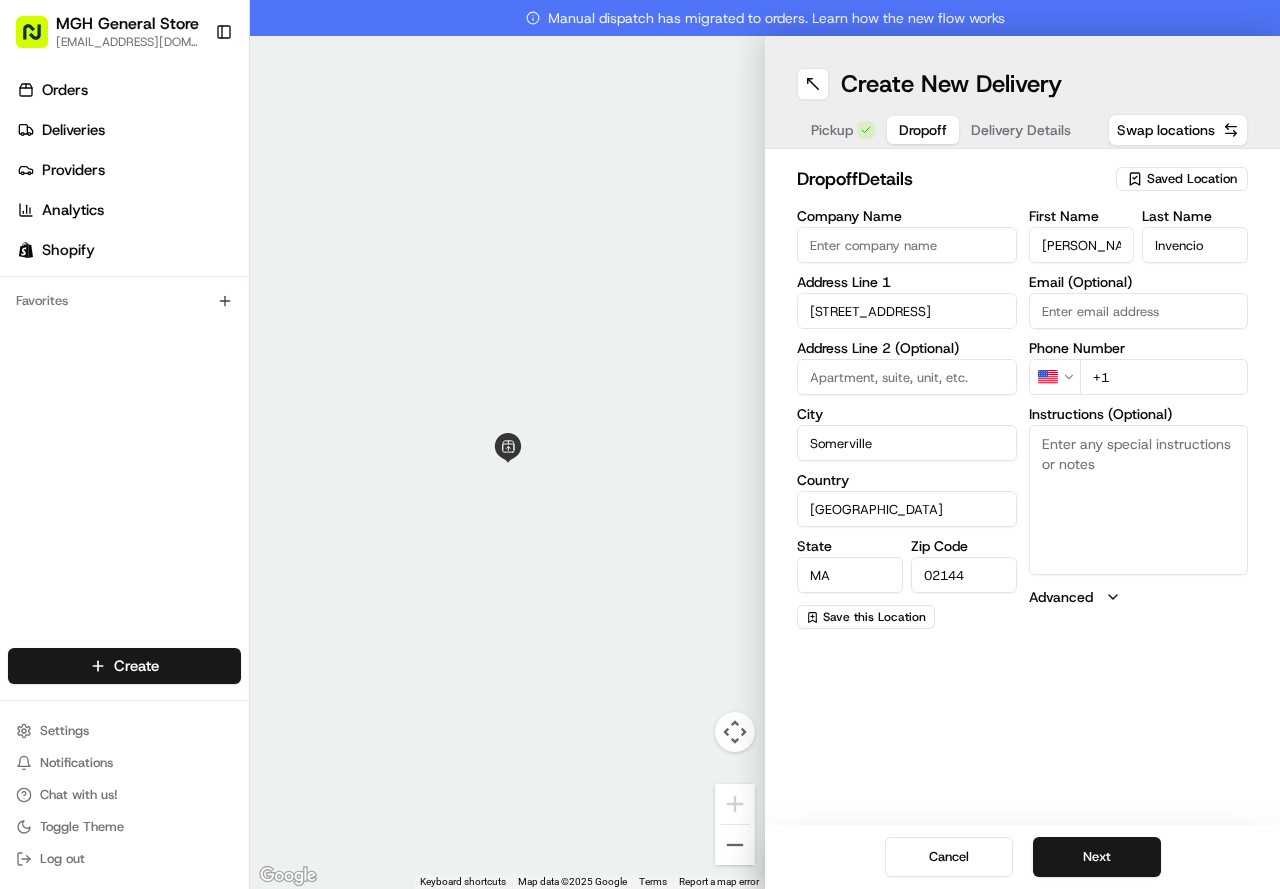 type on "[STREET_ADDRESS]" 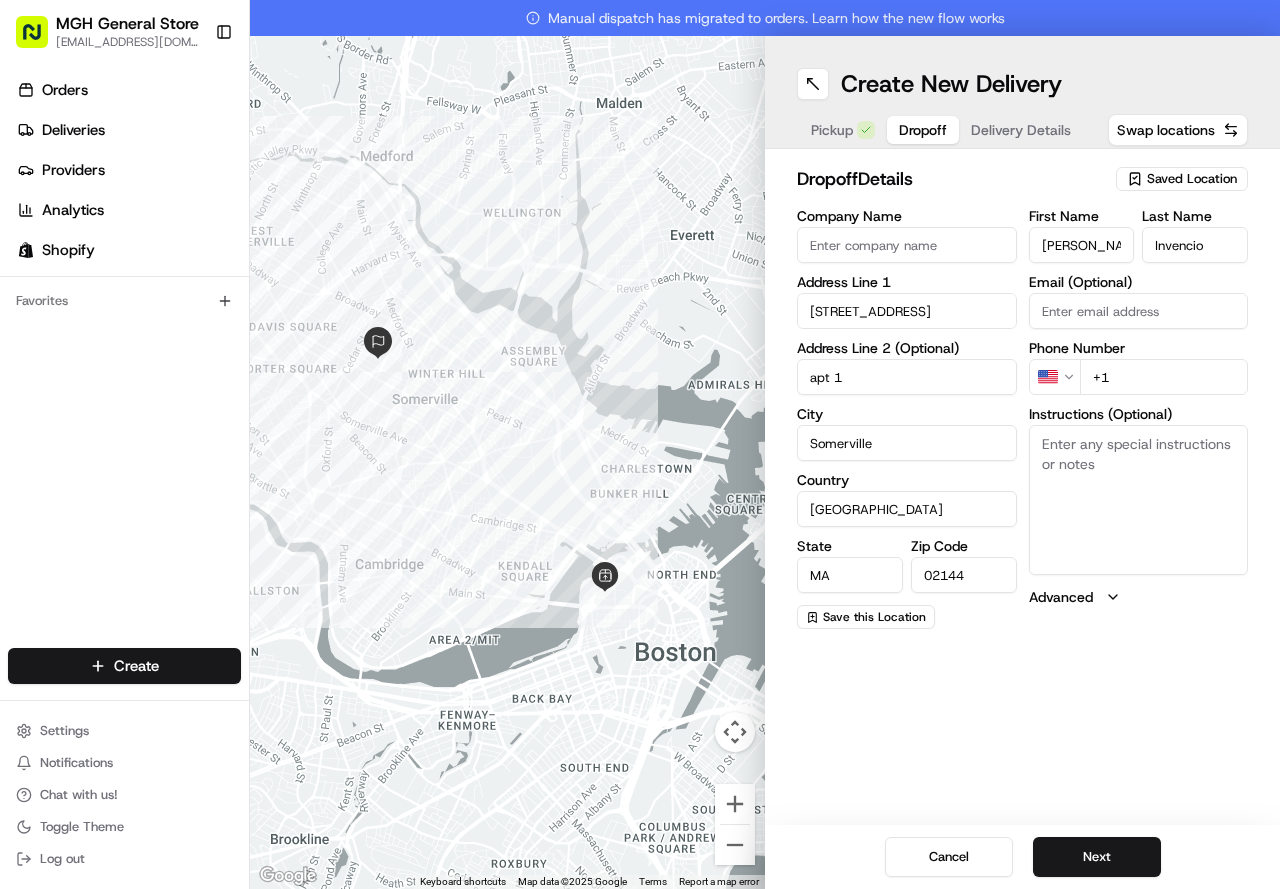 type on "apt 1" 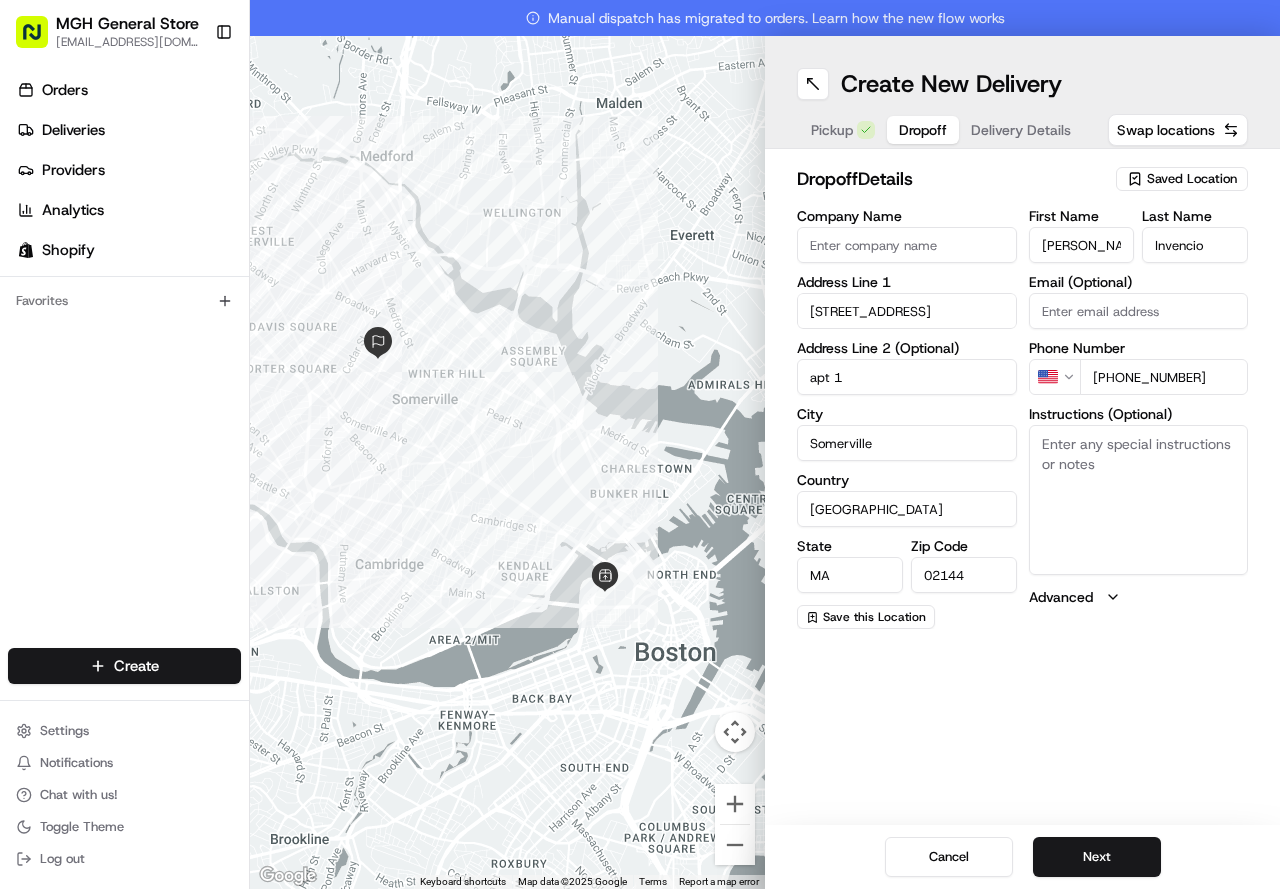 type on "[PHONE_NUMBER]" 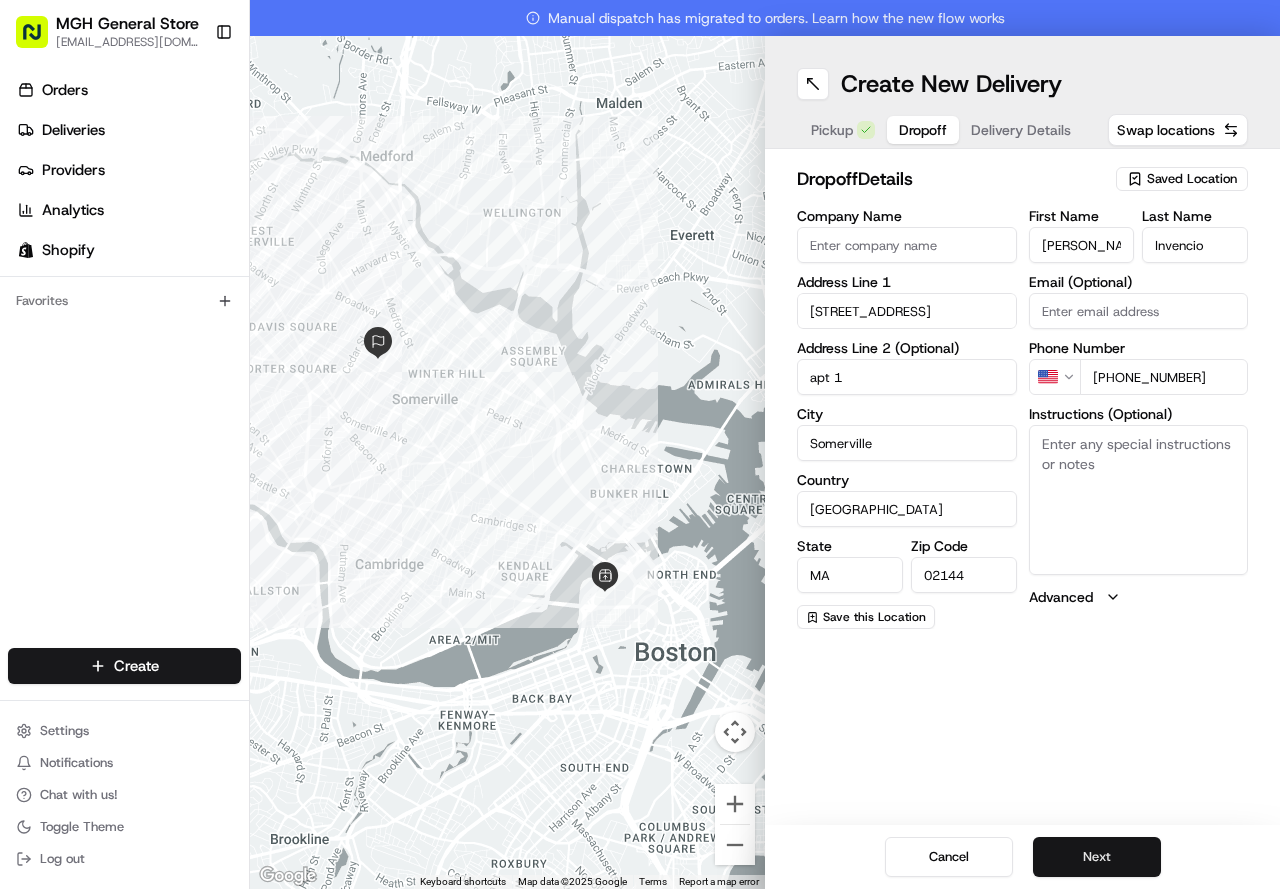 click on "Next" at bounding box center [1097, 857] 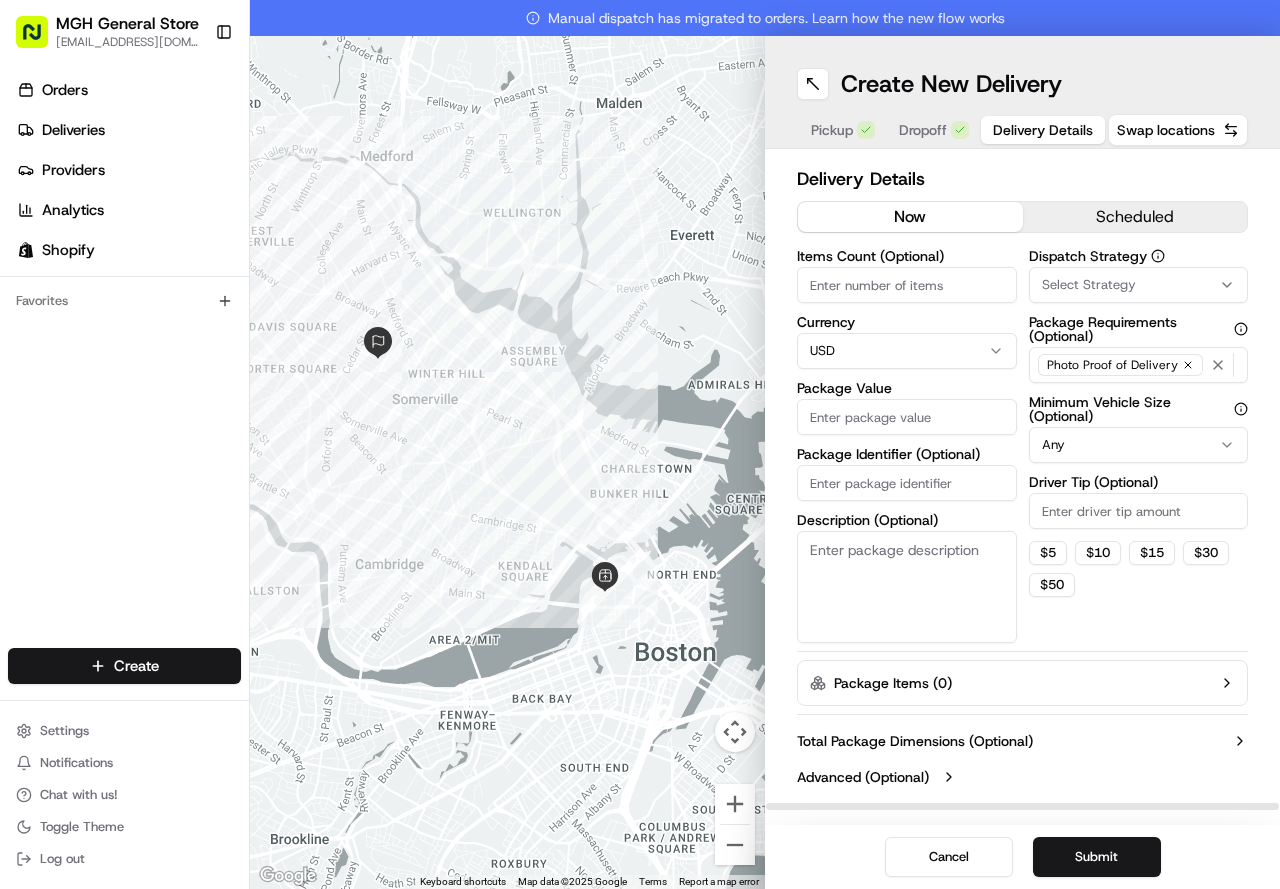 click on "Package Value" at bounding box center (907, 417) 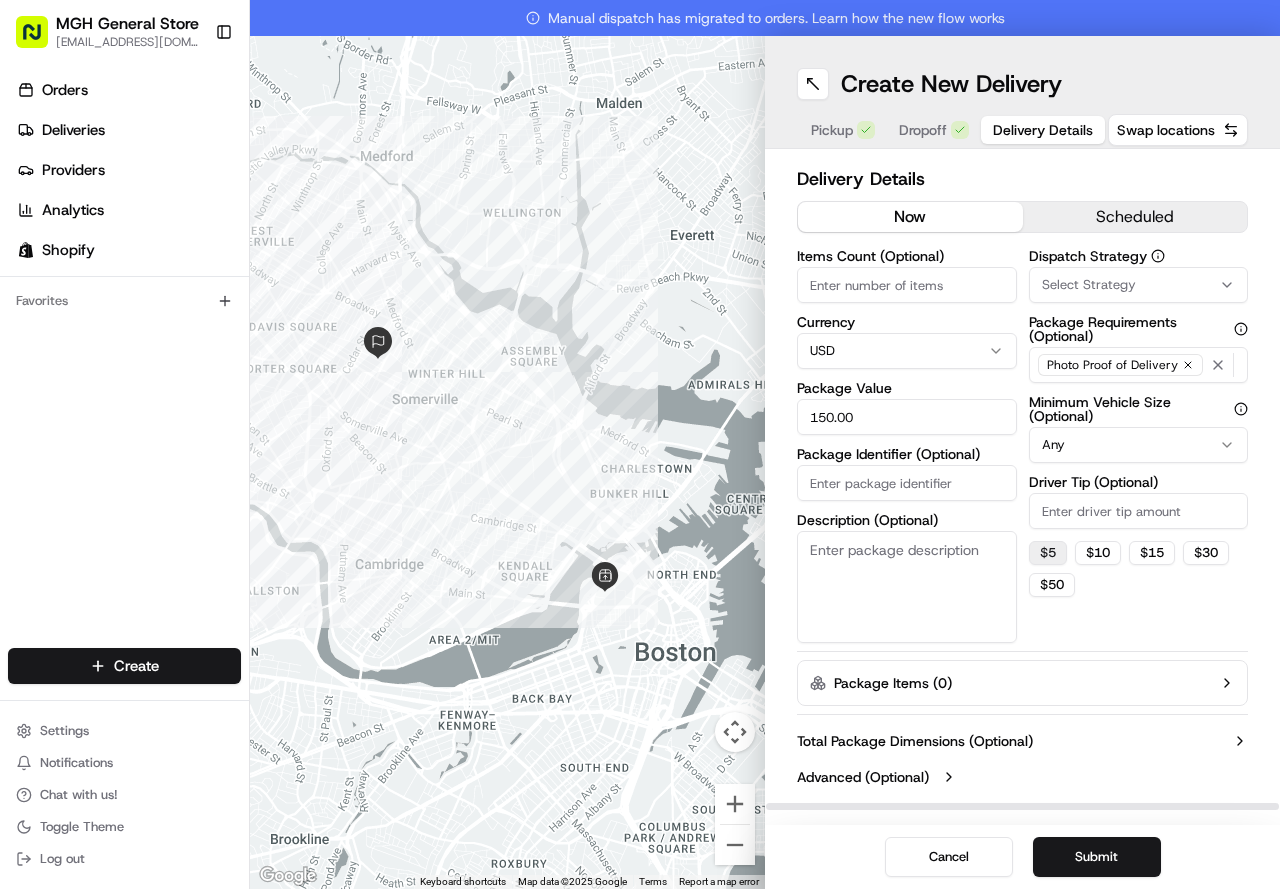 type on "150.00" 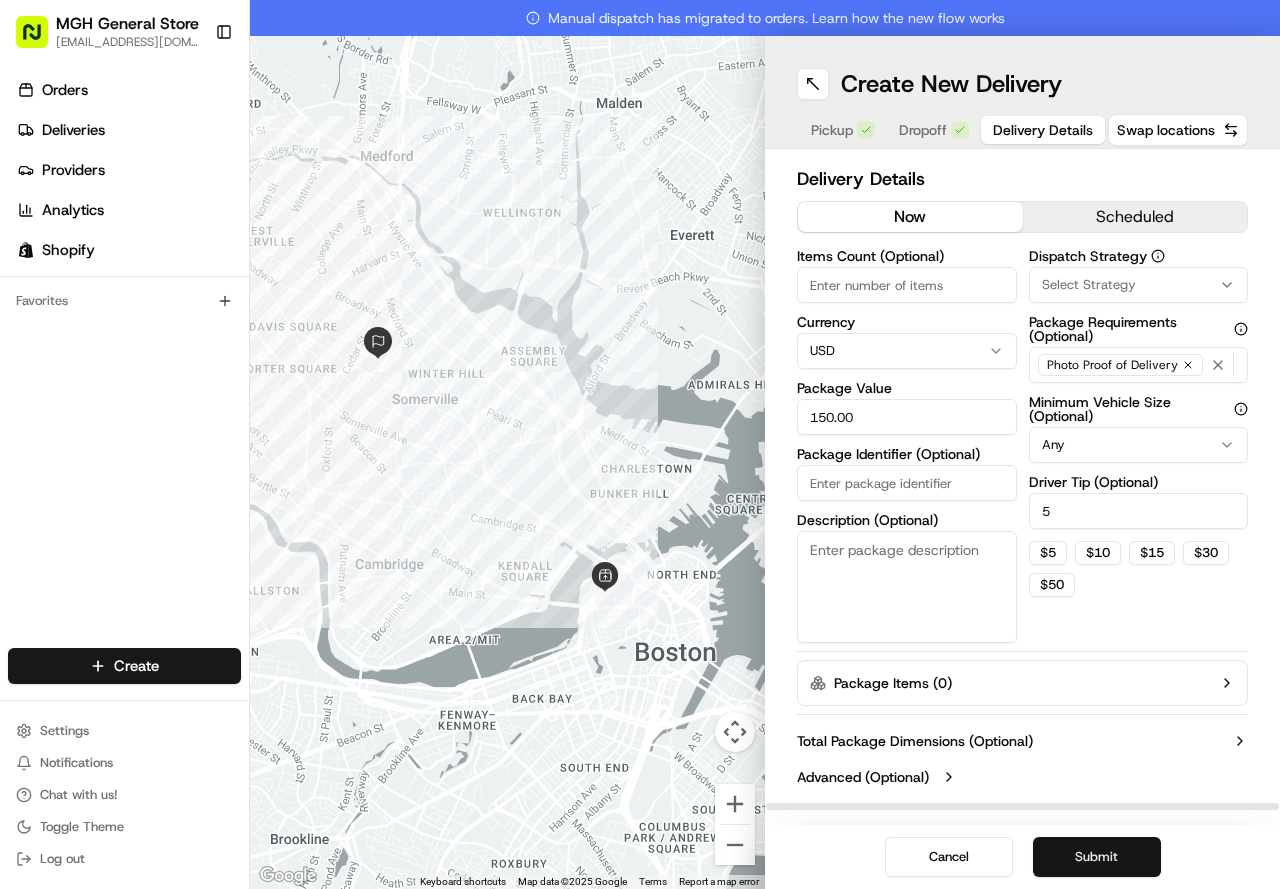 click on "Submit" at bounding box center [1097, 857] 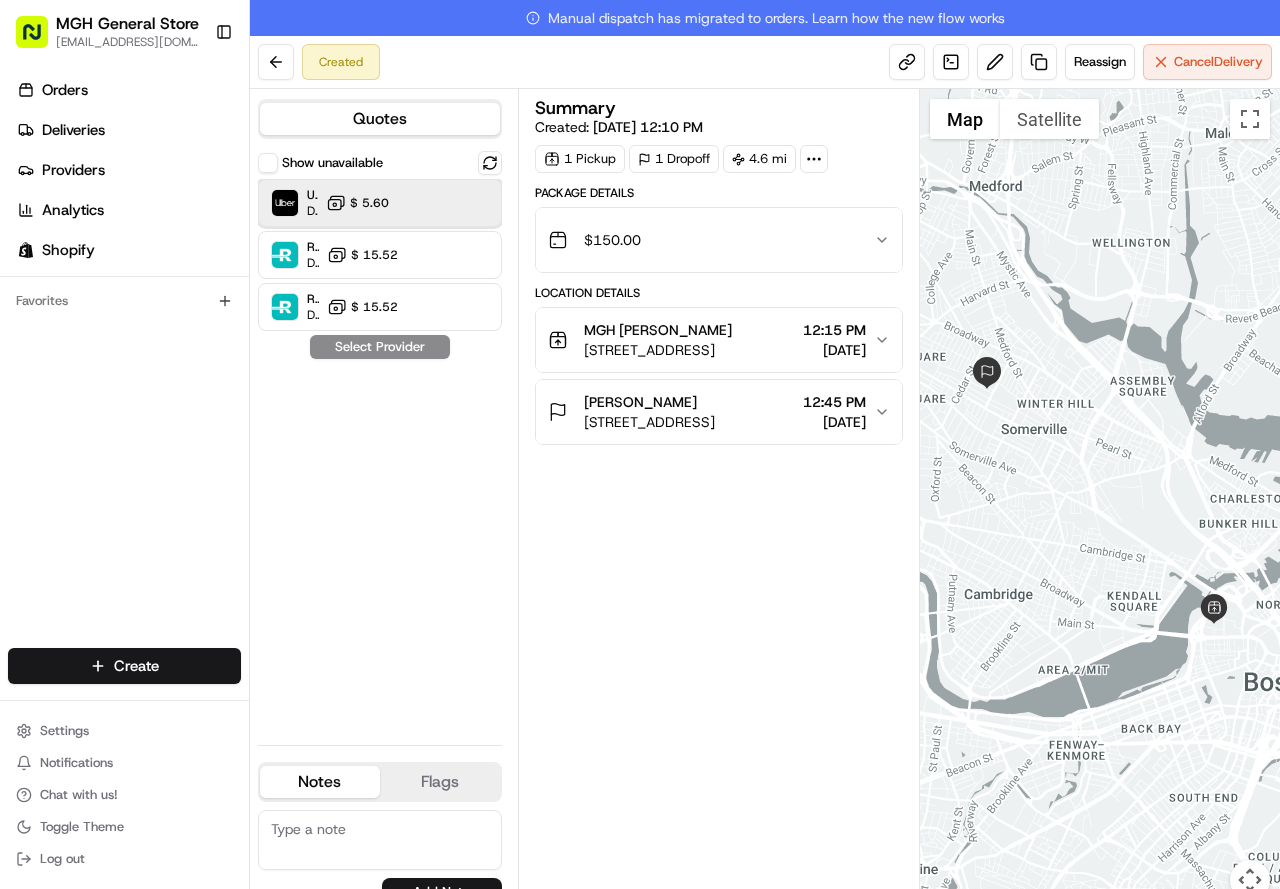 click on "Uber Dropoff ETA   54 minutes $   5.60" at bounding box center [380, 203] 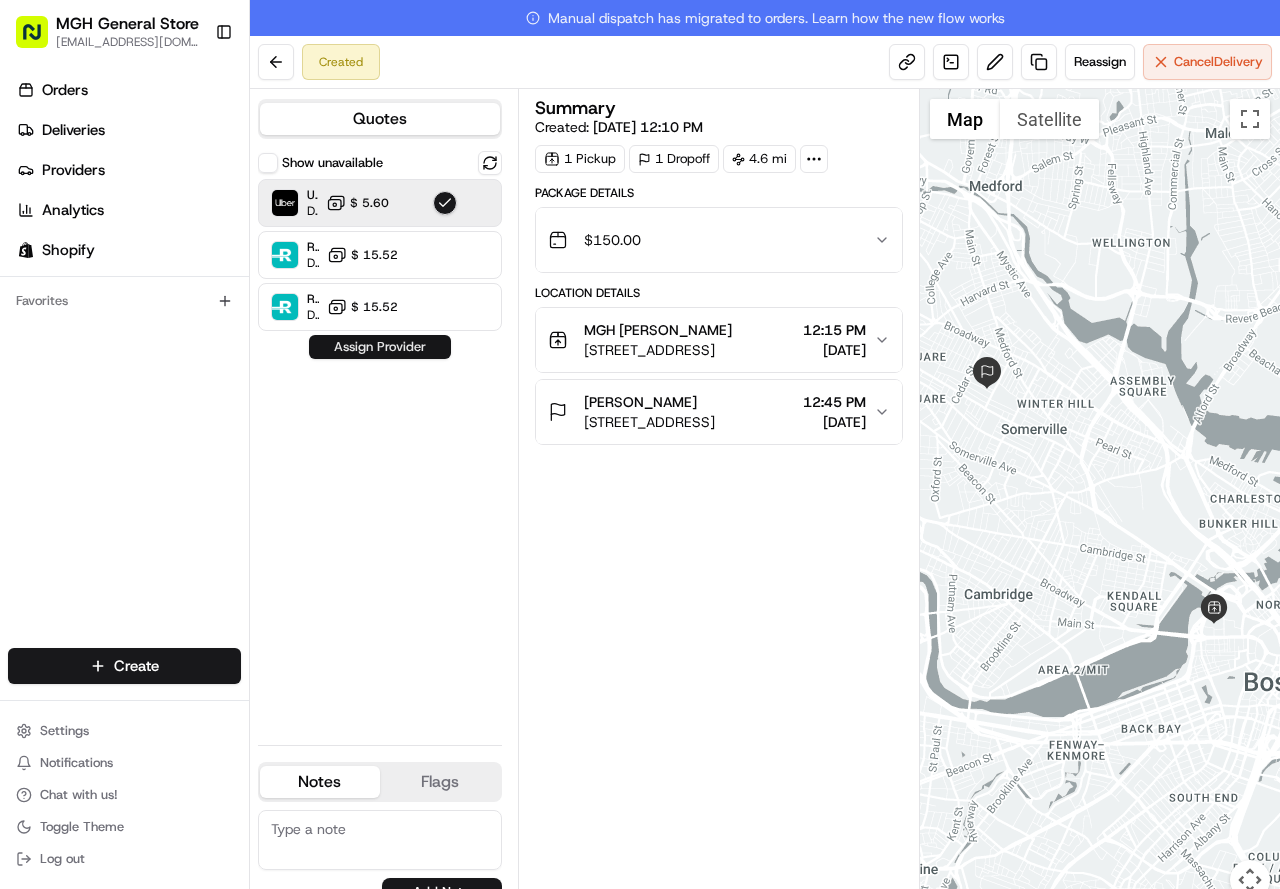 click on "Assign Provider" at bounding box center [380, 347] 